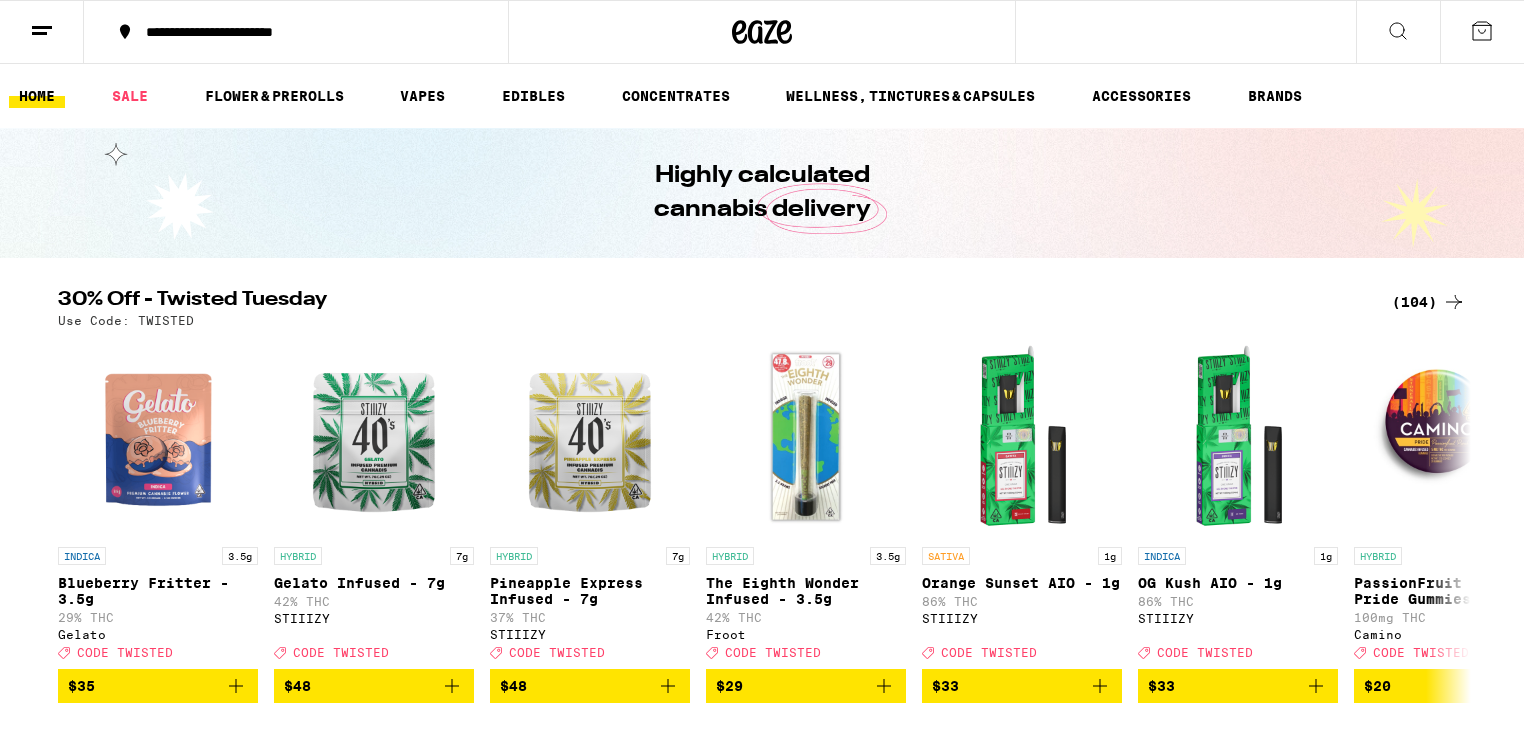 scroll, scrollTop: 0, scrollLeft: 0, axis: both 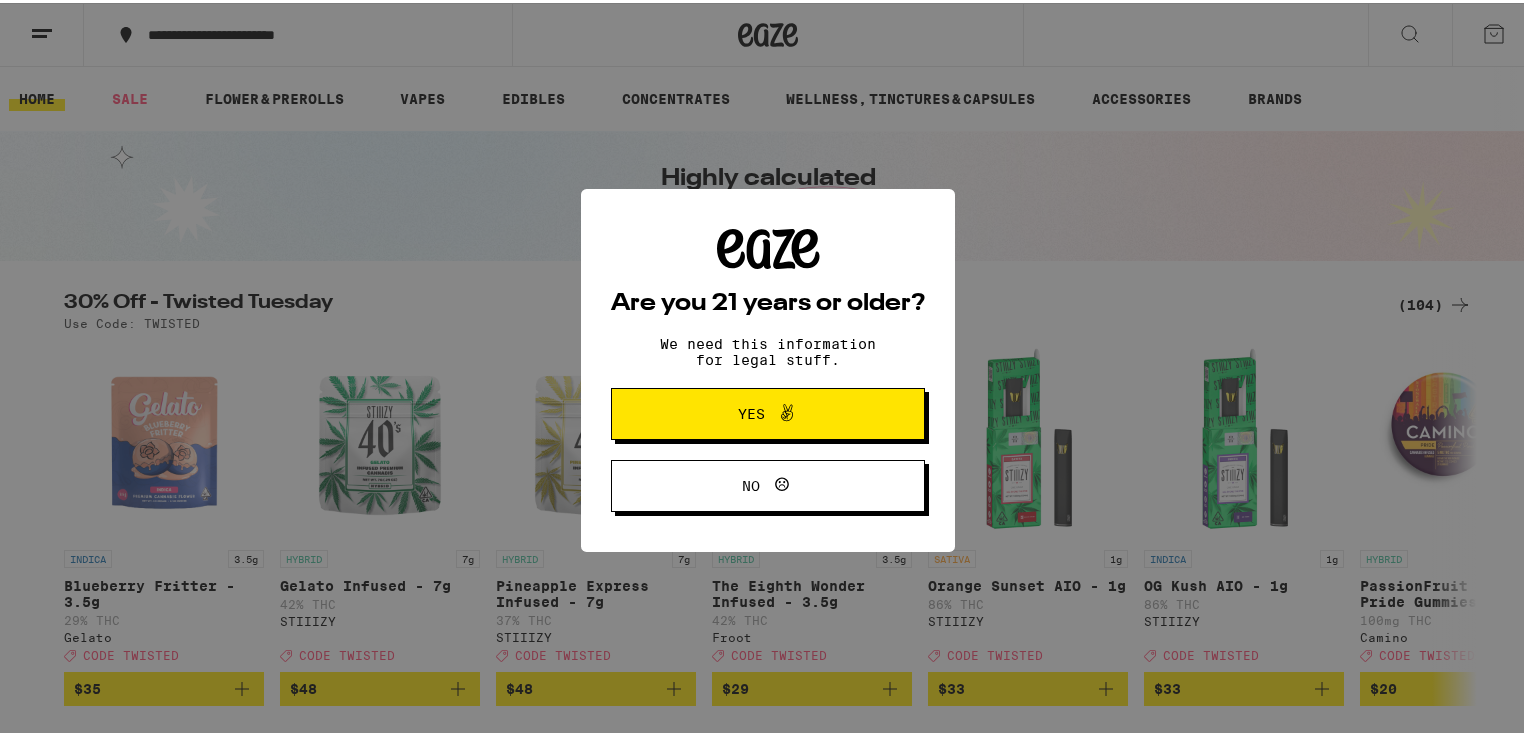 click on "Yes" at bounding box center [768, 411] 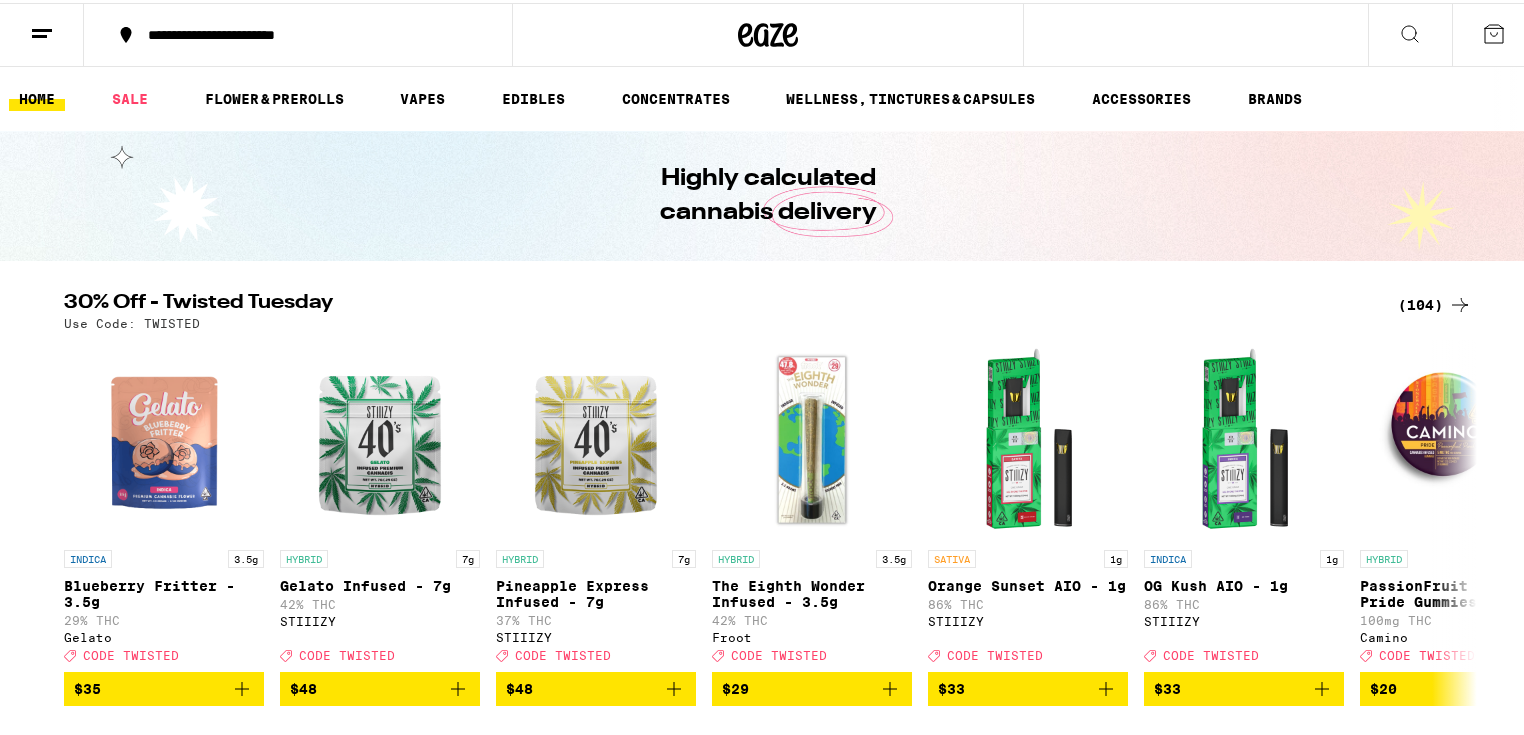 click on "**********" at bounding box center (309, 32) 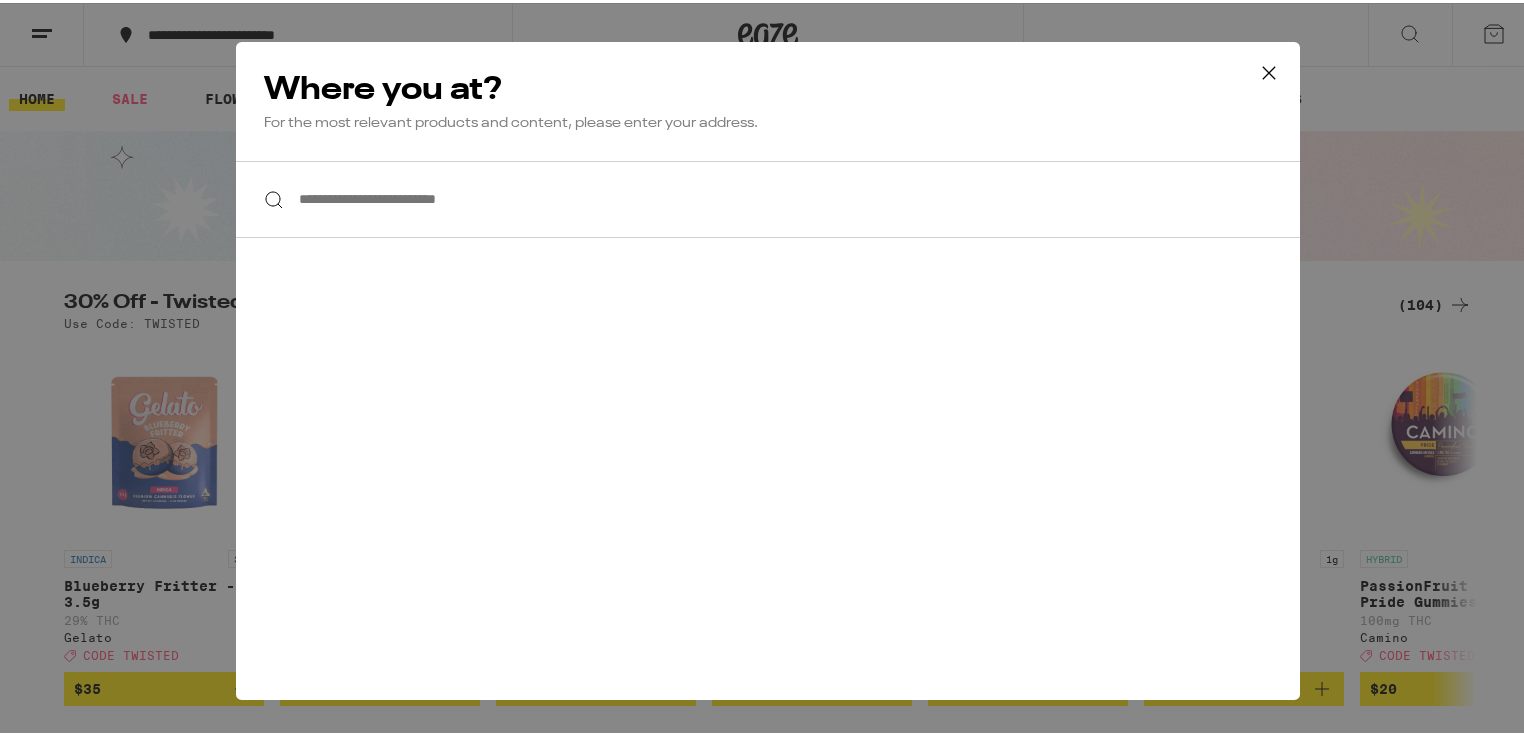 scroll, scrollTop: 0, scrollLeft: 0, axis: both 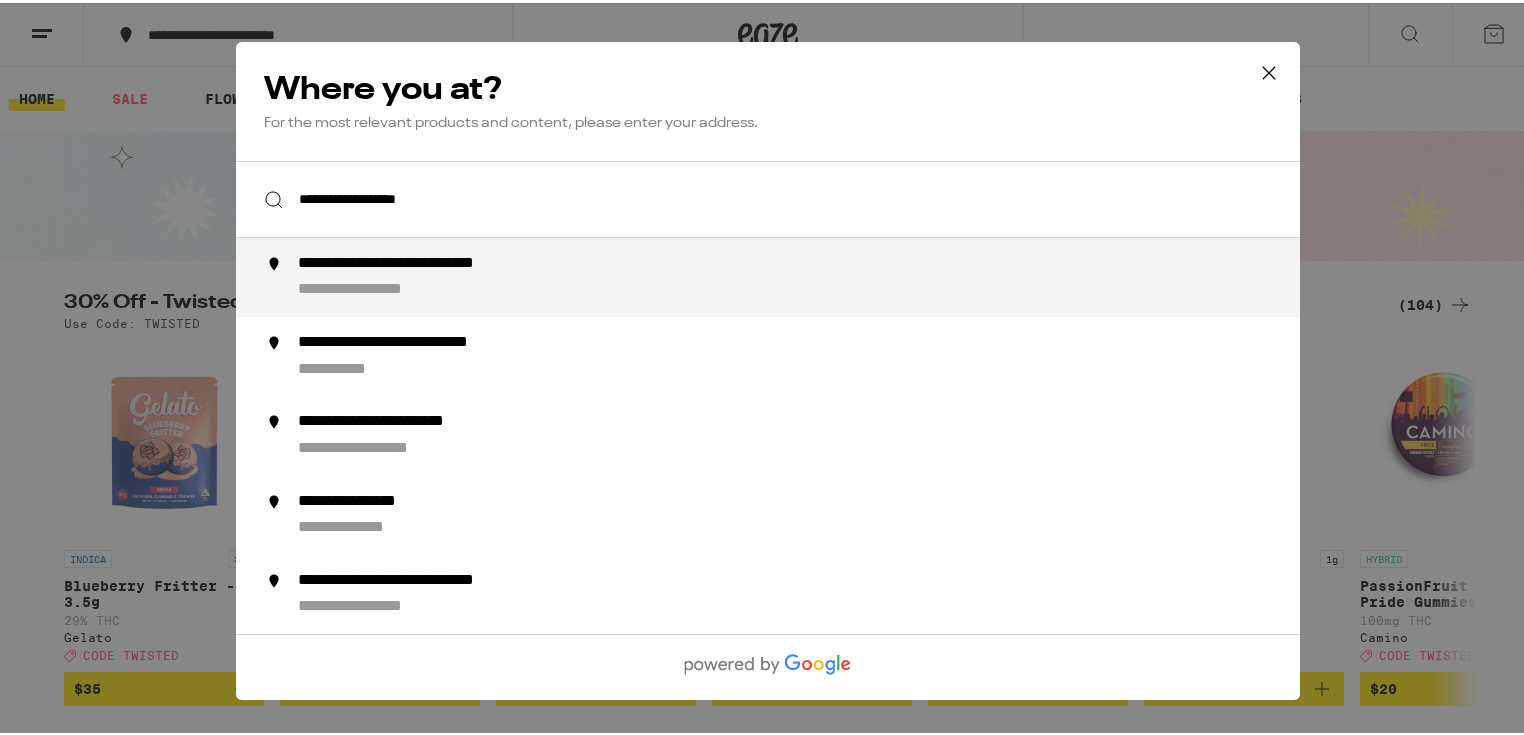 type on "**********" 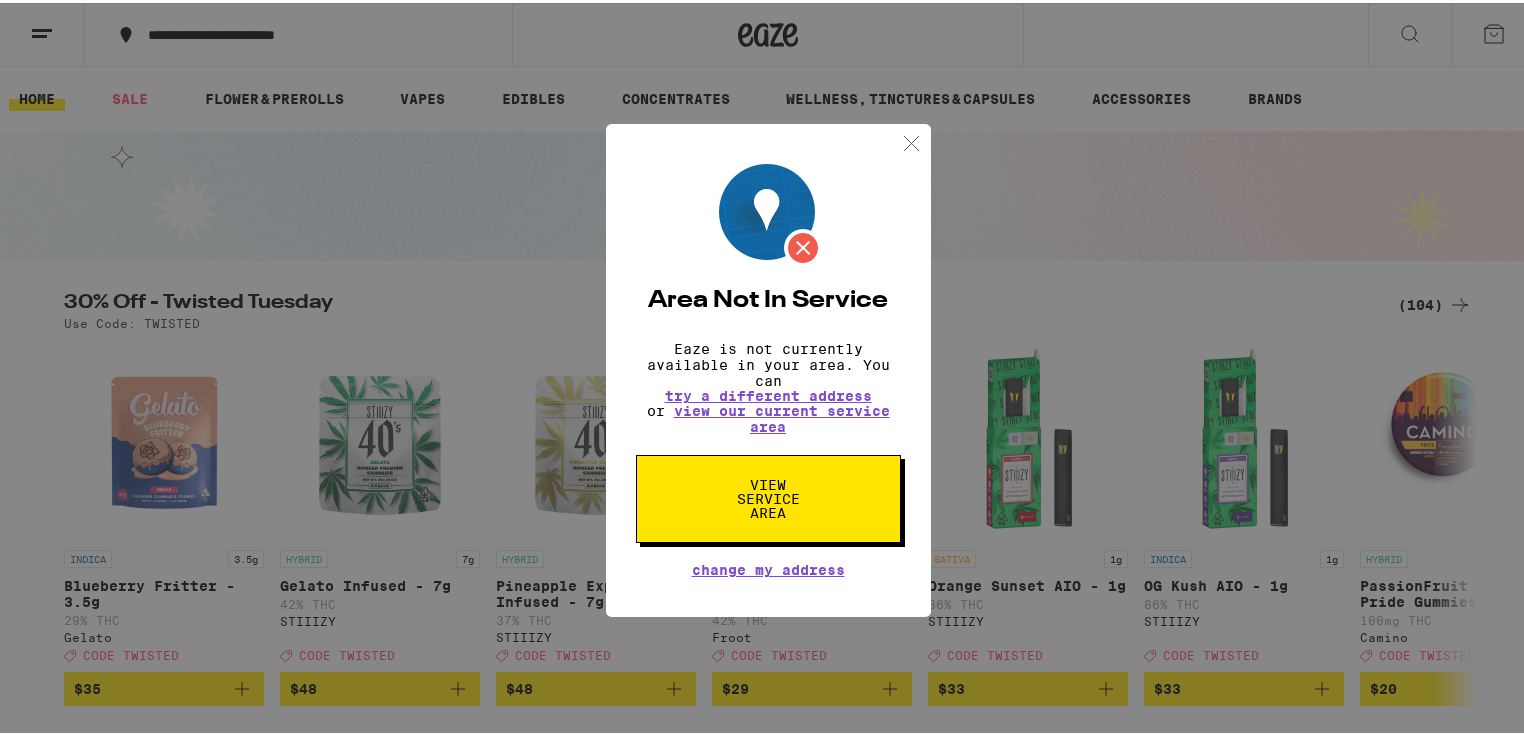click on "Area Not In Service Eaze is not currently available in your area. You can   try a different address   or   view our current service area View Service Area Change My Address" at bounding box center (768, 367) 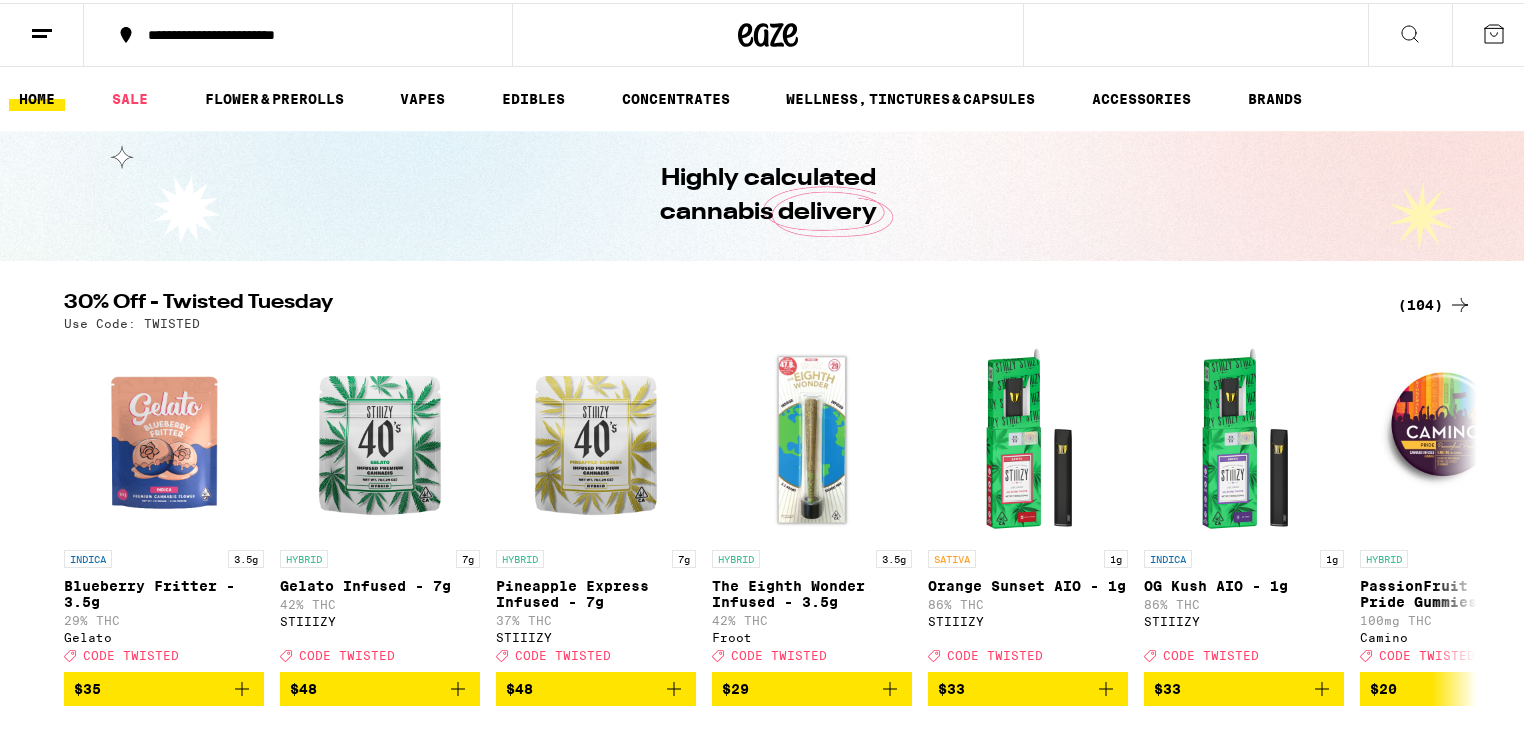 click on "**********" at bounding box center (309, 32) 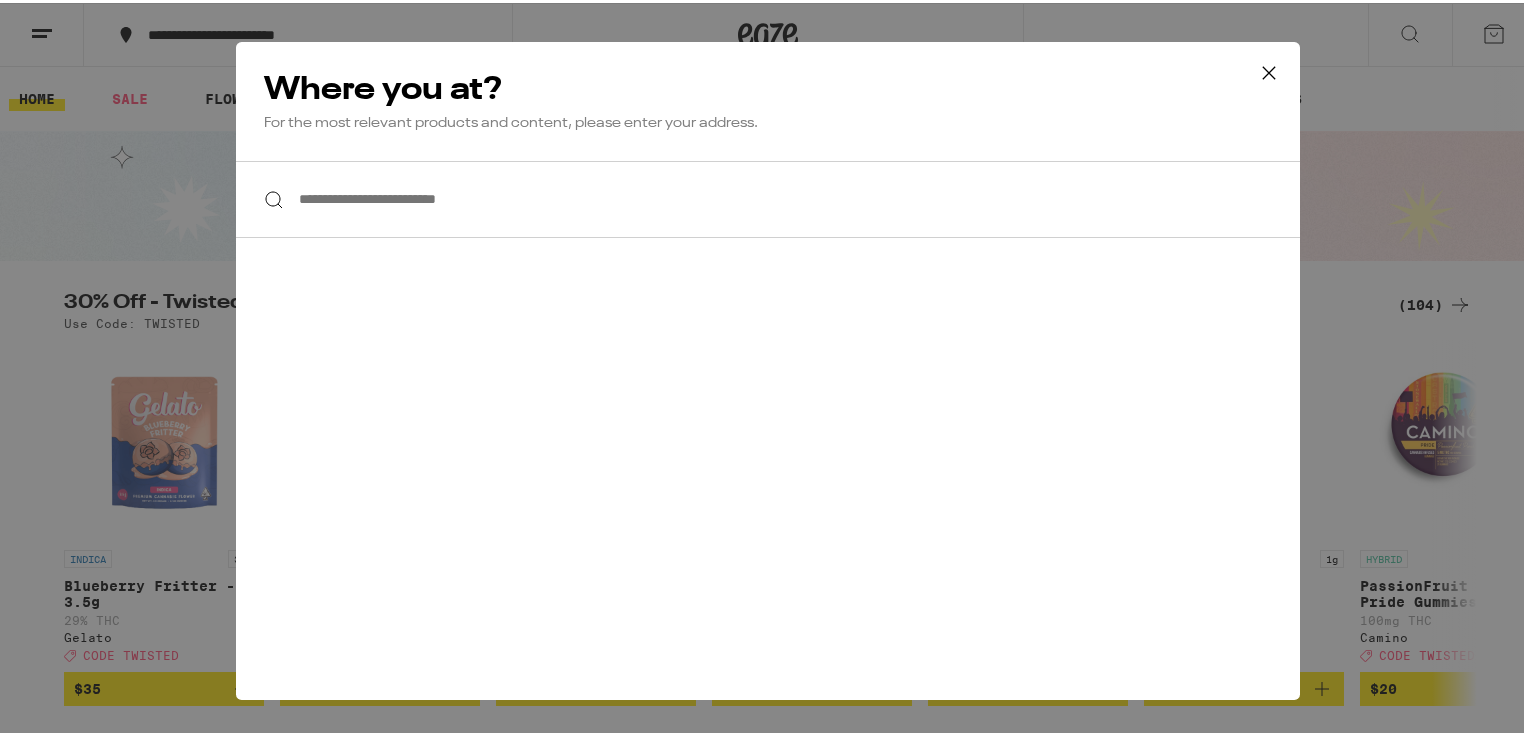 click on "**********" at bounding box center (768, 196) 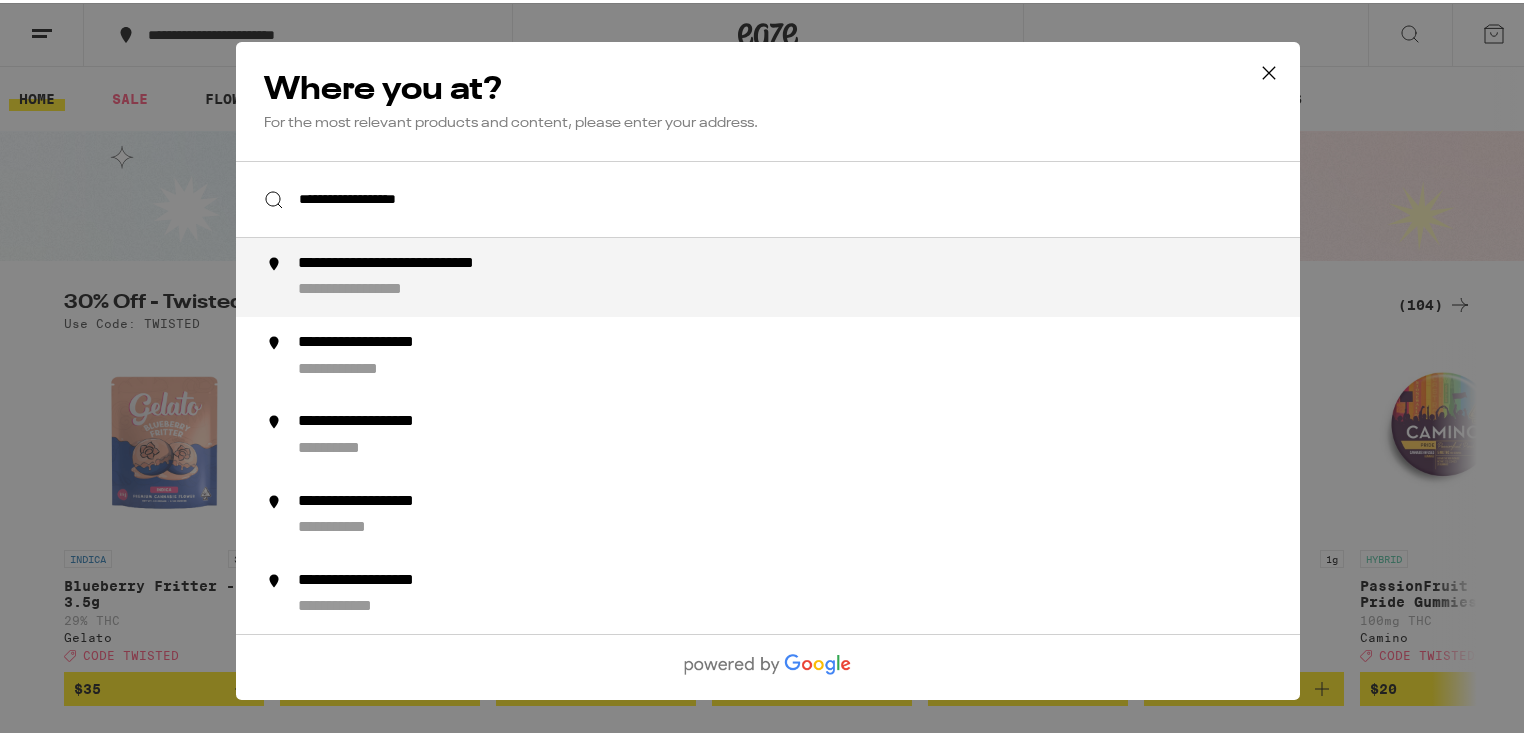 click on "**********" at bounding box center [448, 261] 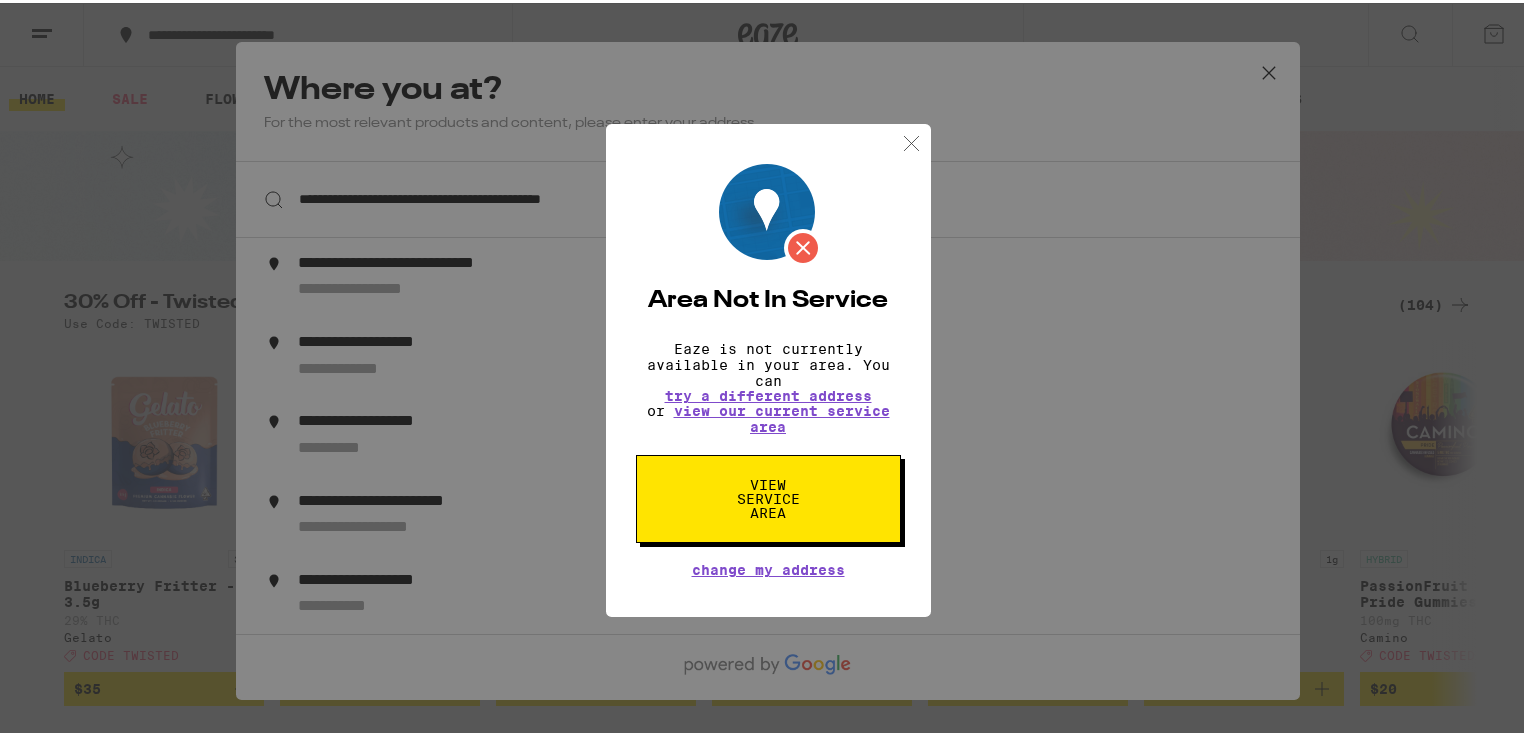 click at bounding box center (911, 140) 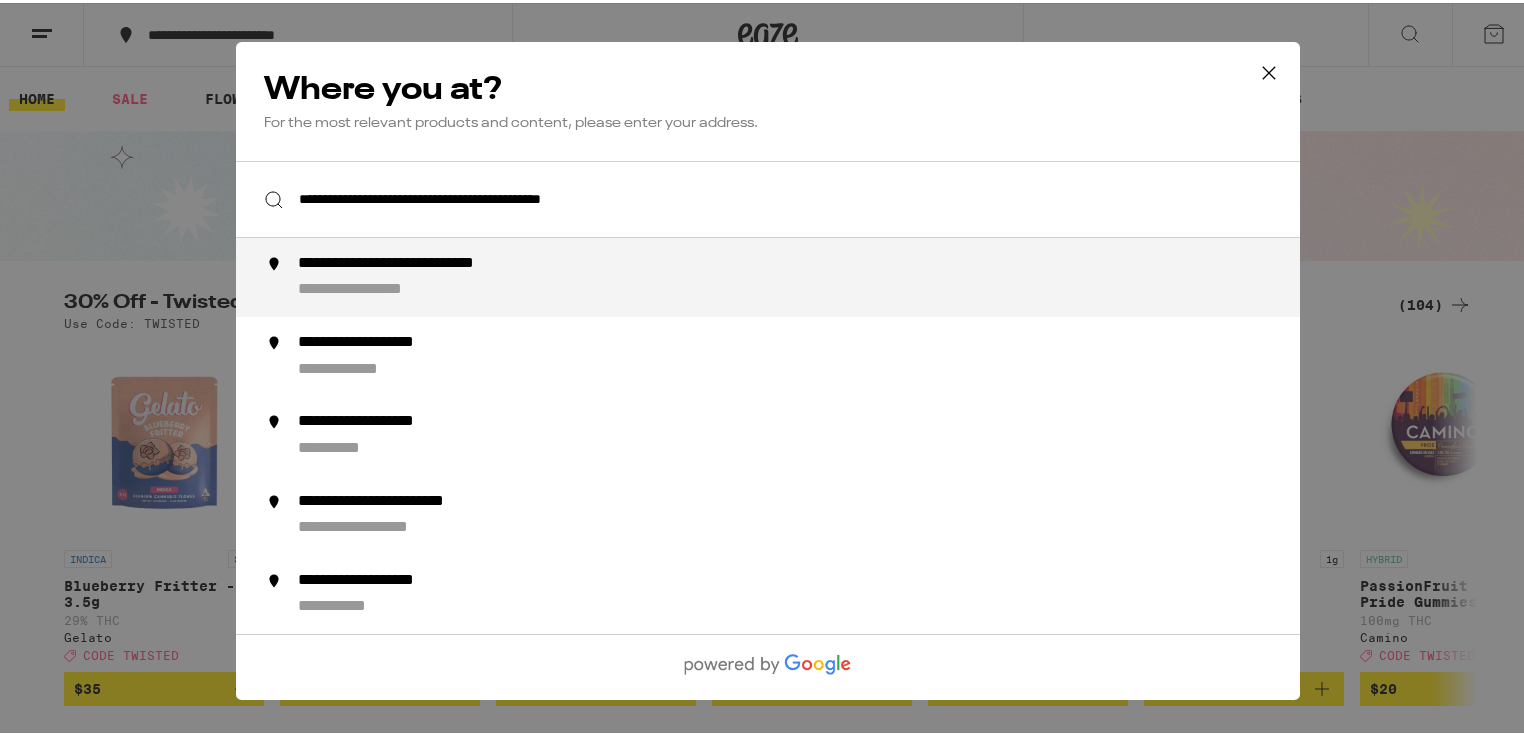 click 